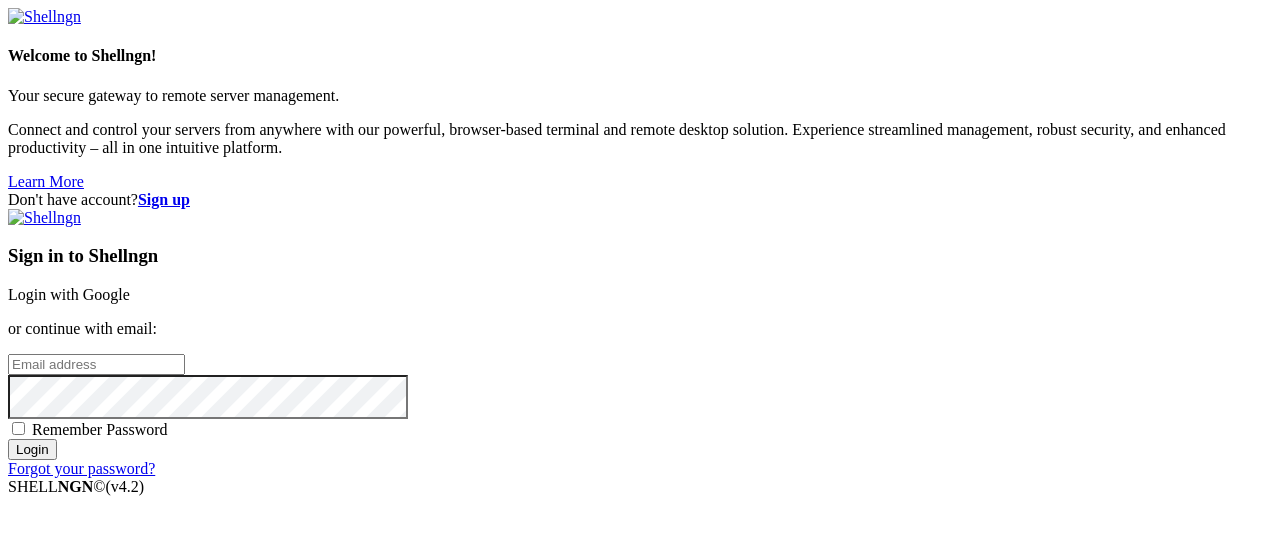 scroll, scrollTop: 0, scrollLeft: 0, axis: both 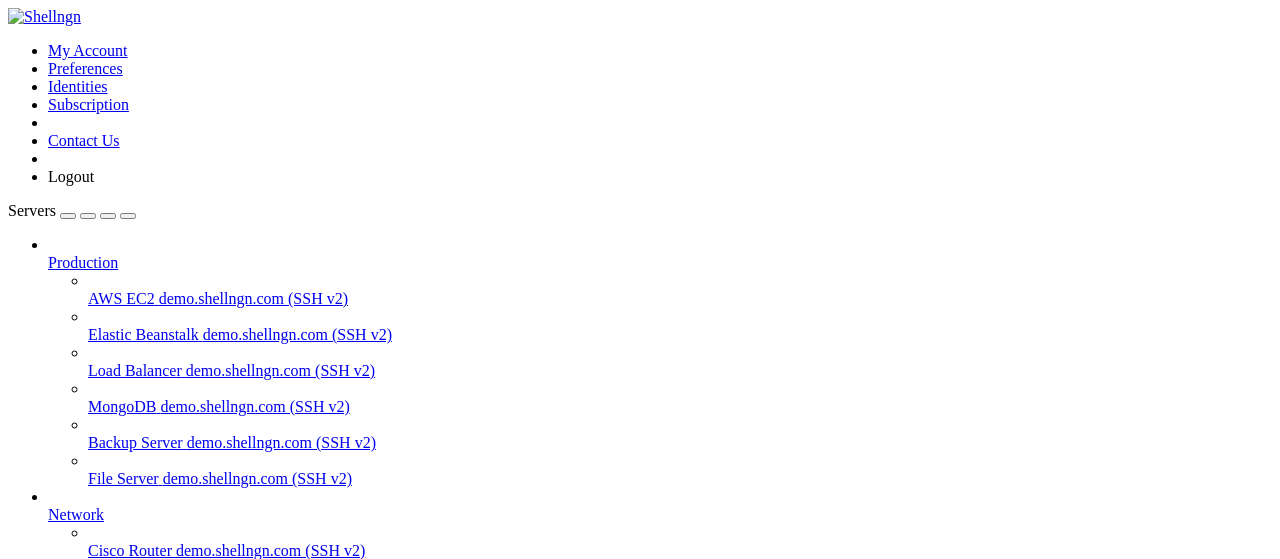 click on "213.21.237.208 (SSH v2)" at bounding box center (182, 766) 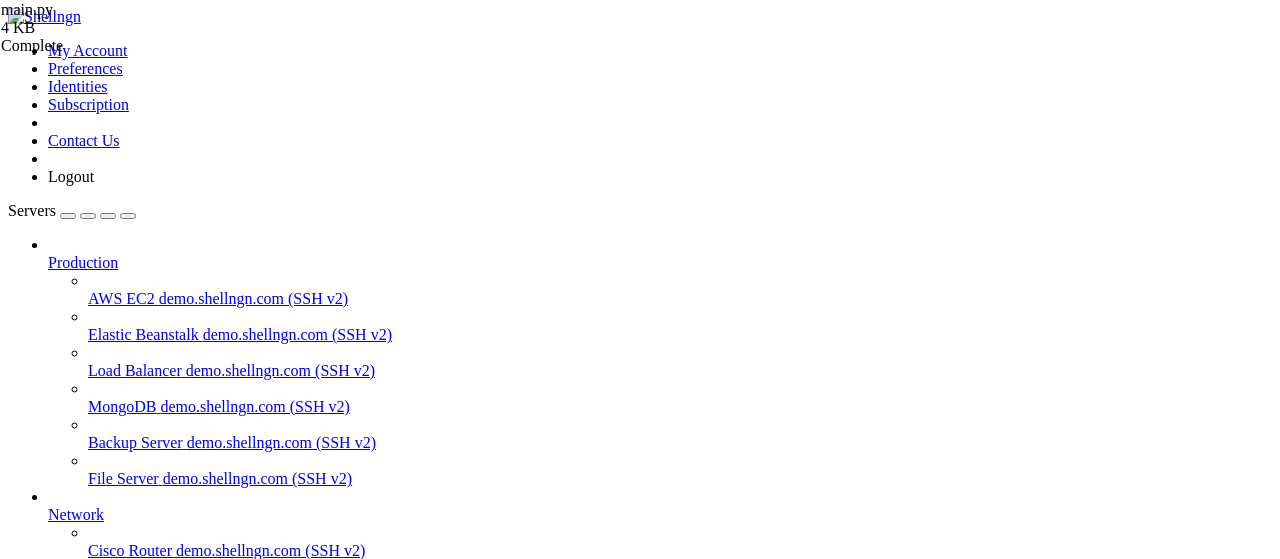 click at bounding box center [56, 1858] 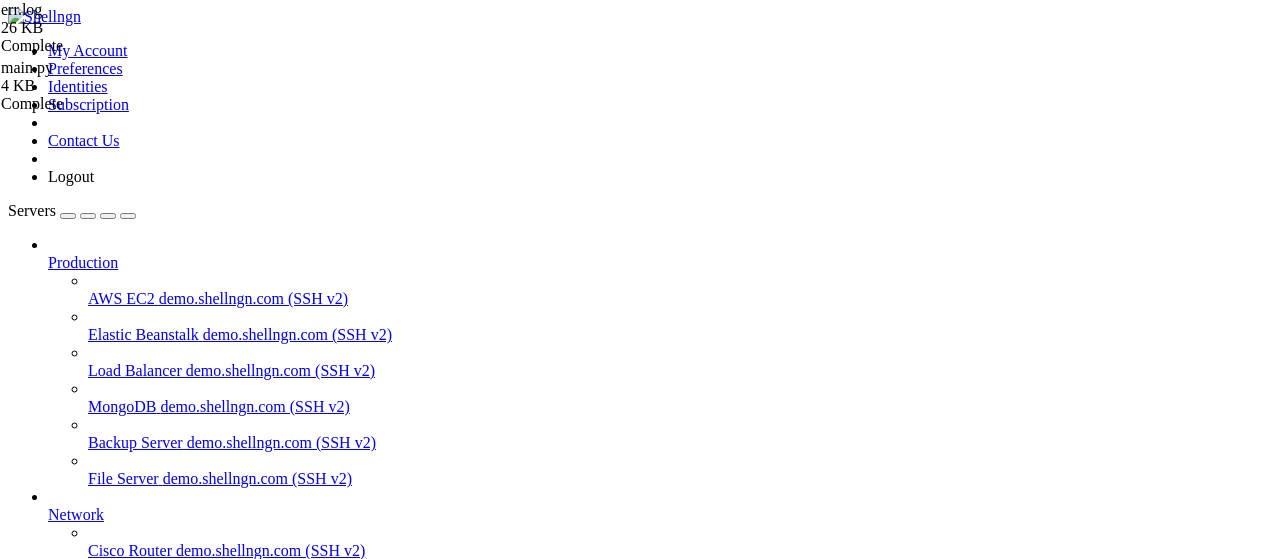 scroll, scrollTop: 4418, scrollLeft: 0, axis: vertical 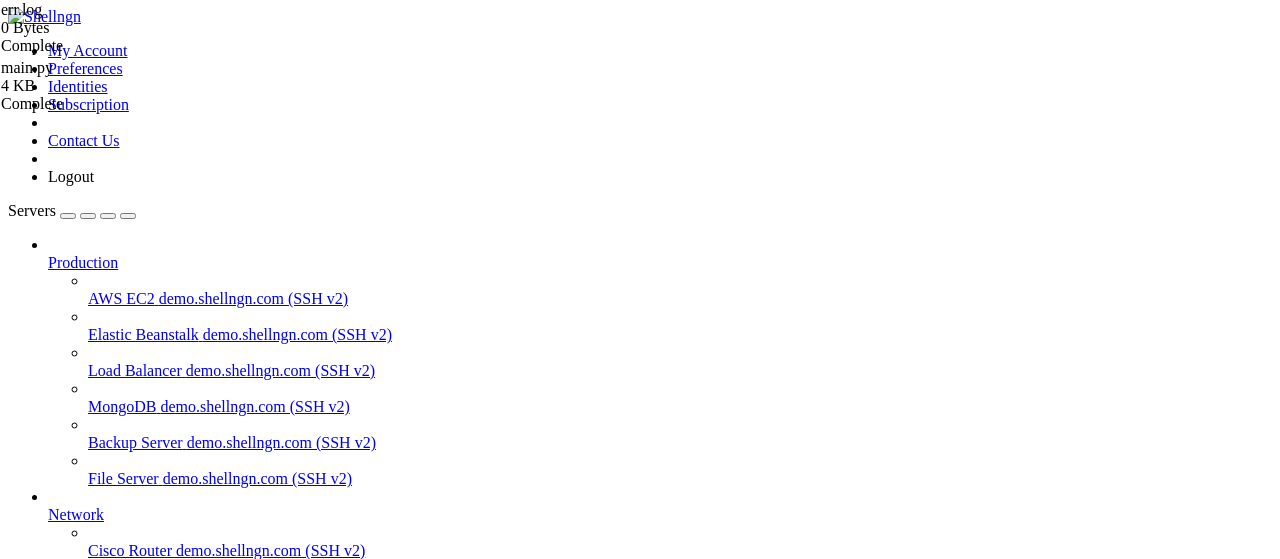 click at bounding box center [980, 1391] 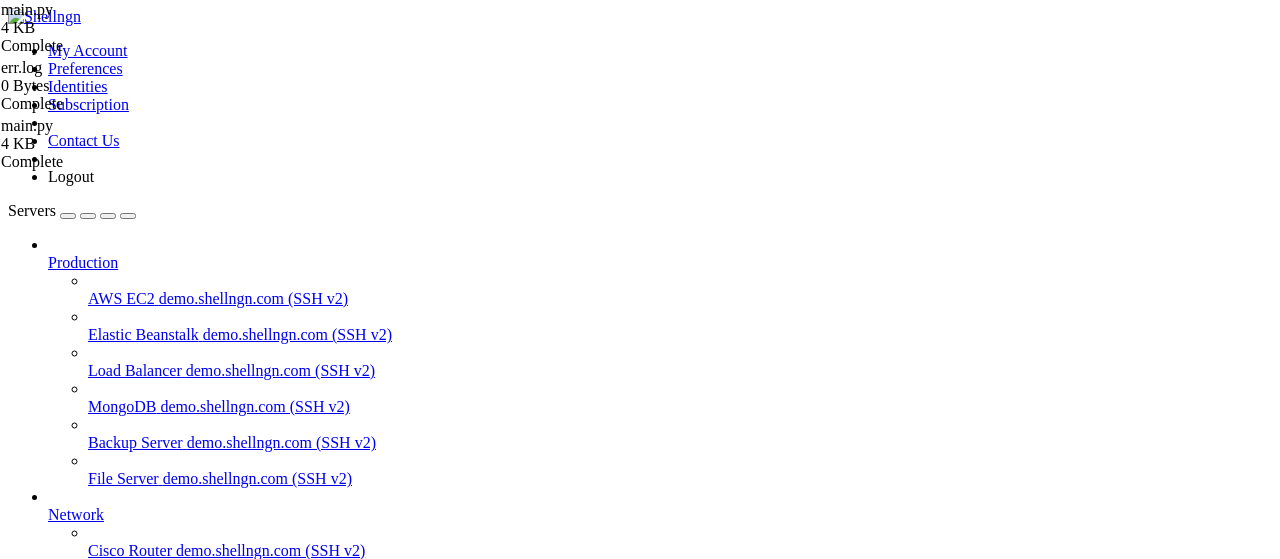 click on "import   telebot , requests , pytz , time , random , json , os from   datetime   import   datetime ,   timedelta    # Fixed: import timedelta directly from   threading   import   Thread now   =   False CH =- 1002789200711 LINKIFY_TOKEN = "Bearer [TOKEN]" bot = telebot . TeleBot ( "[TOKEN]" ) USED_FILE = "used.json" def   load_used ( ) :      if   os . path . exists ( USED_FILE ) :            try :                  with   open ( USED_FILE , 'r' )   as   f : return   set ( json . load ( f ))            except : return   set ( )      return   set ( ) def   save_used ( used ) :      with   open ( USED_FILE , 'w' )   as   f : json . dump ( list ( used ) , f ) def   cc ( ) :      try : return   requests . get ( "https://catbox.moe" , timeout = 5 ) . status_code == 200      except : return   False def   sc ( s ) :      paste_response = requests . post ( "https://pastefy.app/api/v2/paste" , json = { "content" : s , "title" : "script" , : ," at bounding box center [942, 2108] 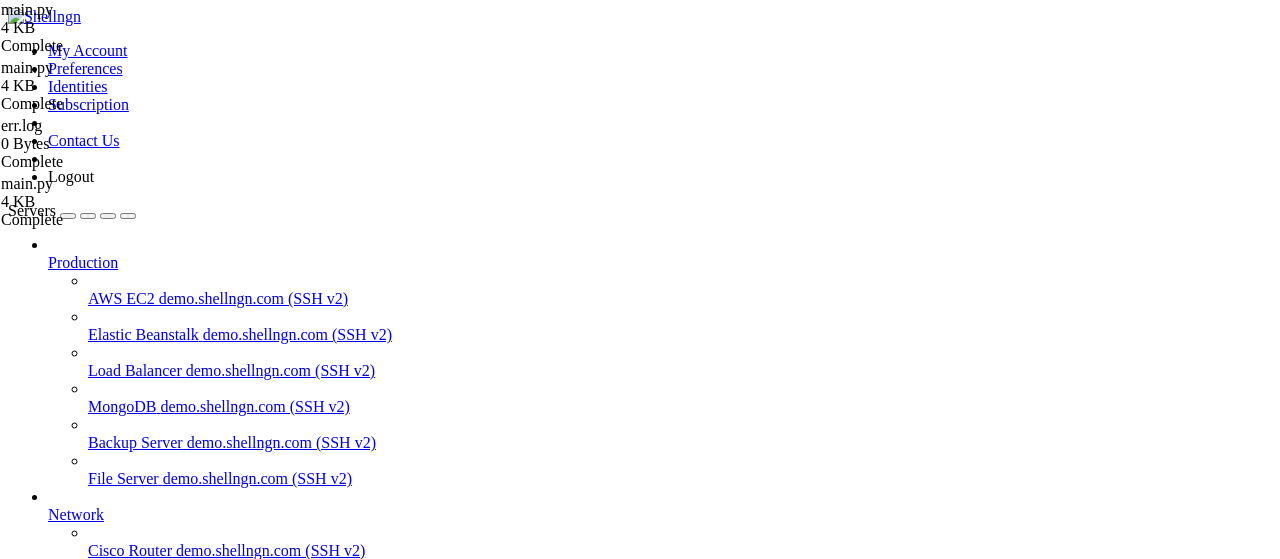 click on "import   telebot , requests , pytz , time , random , json , os from   datetime   import   datetime ,   timedelta from   threading   import   Thread now   =   False CH =- 1002789200711 LINKIFY_TOKEN = "Bearer [TOKEN]" bot = telebot . TeleBot ( "[TOKEN]" ) USED_FILE = "used.json" def   load_used ( ) :      if   os . path . exists ( USED_FILE ) :            try :                  with   open ( USED_FILE , 'r' )   as   f : return   set ( json . load ( f ))            except : return   set ( )      return   set ( ) def   save_used ( used ) :      with   open ( USED_FILE , 'w' )   as   f : json . dump ( list ( used ) , f ) def   cc ( ) :      try : return   requests . get ( "https://catbox.moe" , timeout = 5 ) . status_code == 200      except : return   False def   sc ( s ) :      paste_response = requests . post ( "https://pastefy.app/api/v2/paste" , json = { "content" : s , "title" : "script" , "visibility" : "UNLISTED" , "encrypted" :" at bounding box center (942, 2108) 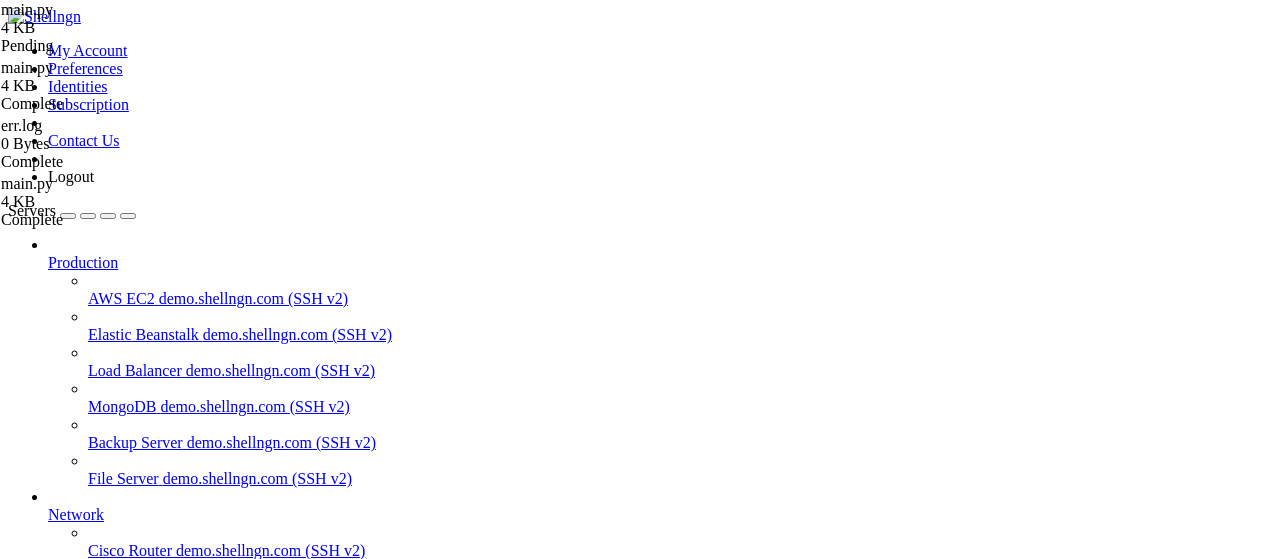 click on "Reconnect" at bounding box center (48, 1805) 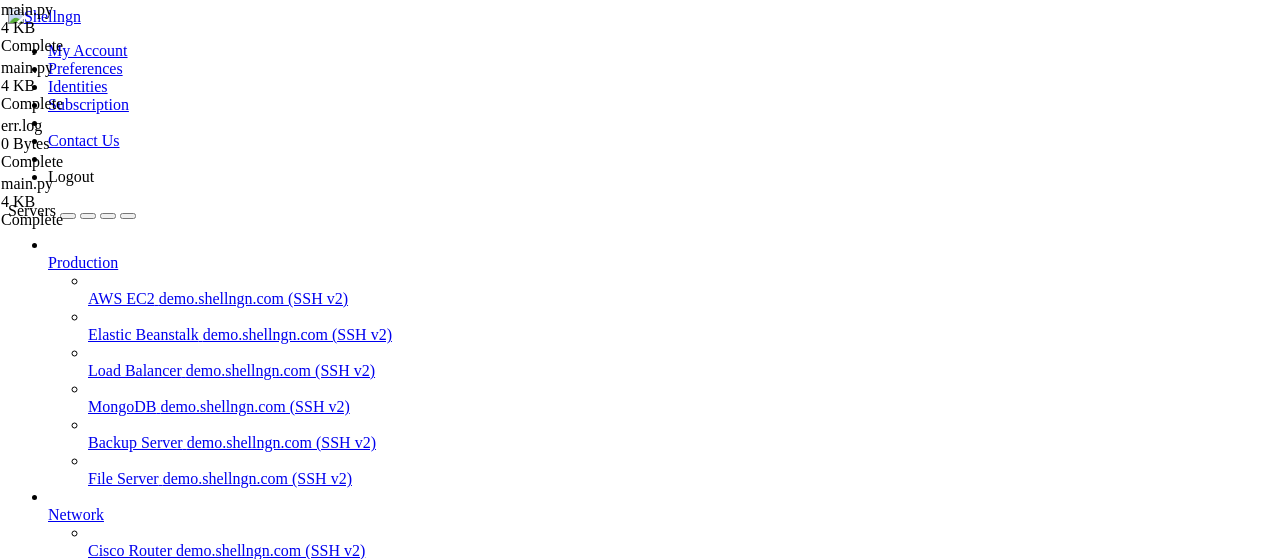 click at bounding box center (980, 1391) 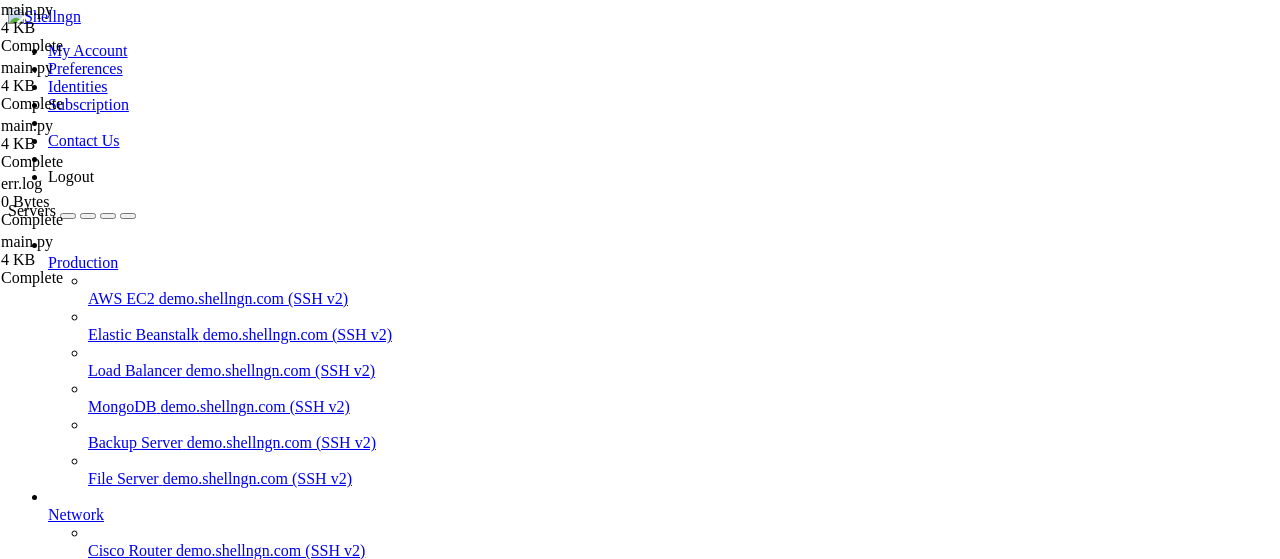 click on "import   telebot , requests , pytz , time , random , json , os from   datetime   import   datetime ,   timedelta from   threading   import   Thread now   =   True CH =- 1002789200711 LINKIFY_TOKEN = "Bearer [TOKEN]" bot = telebot . TeleBot ( "[TOKEN]" ) USED_FILE = "used.json" def   load_used ( ) :      if   os . path . exists ( USED_FILE ) :            try :                  with   open ( USED_FILE , 'r' )   as   f : return   set ( json . load ( f ))            except : return   set ( )      return   set ( ) def   save_used ( used ) :      with   open ( USED_FILE , 'w' )   as   f : json . dump ( list ( used ) , f ) def   cc ( ) :      try : return   requests . get ( "https://catbox.moe" , timeout = 5 ) . status_code == 200      except : return   False def   sc ( s ) :      paste_response = requests . post ( "https://pastefy.app/api/v2/paste" , json = { "content" : s , "title" : "script" , "visibility" : "UNLISTED" , "encrypted" :" at bounding box center (942, 2108) 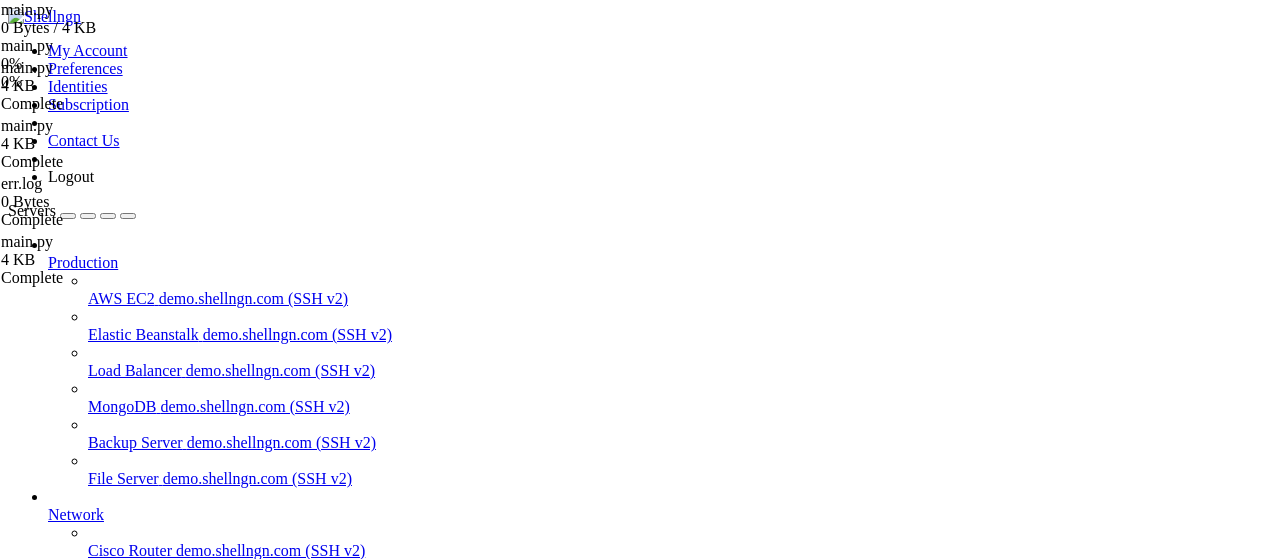 click on "ботики
" at bounding box center [660, 880] 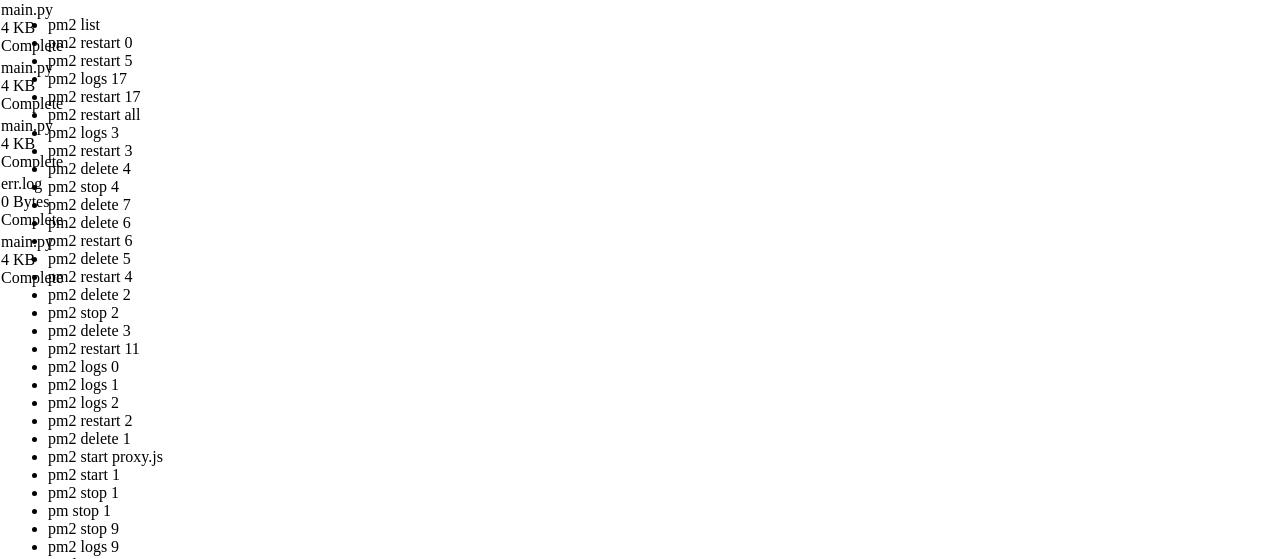 click on "ботики
" at bounding box center [660, 2020] 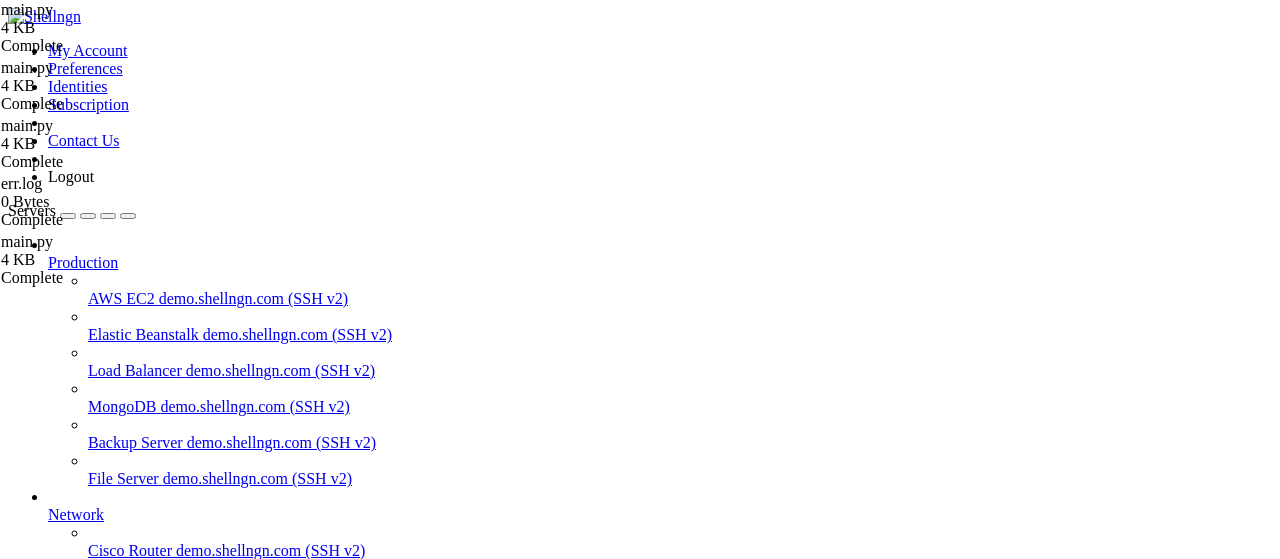 click on "ботики
" at bounding box center (660, 880) 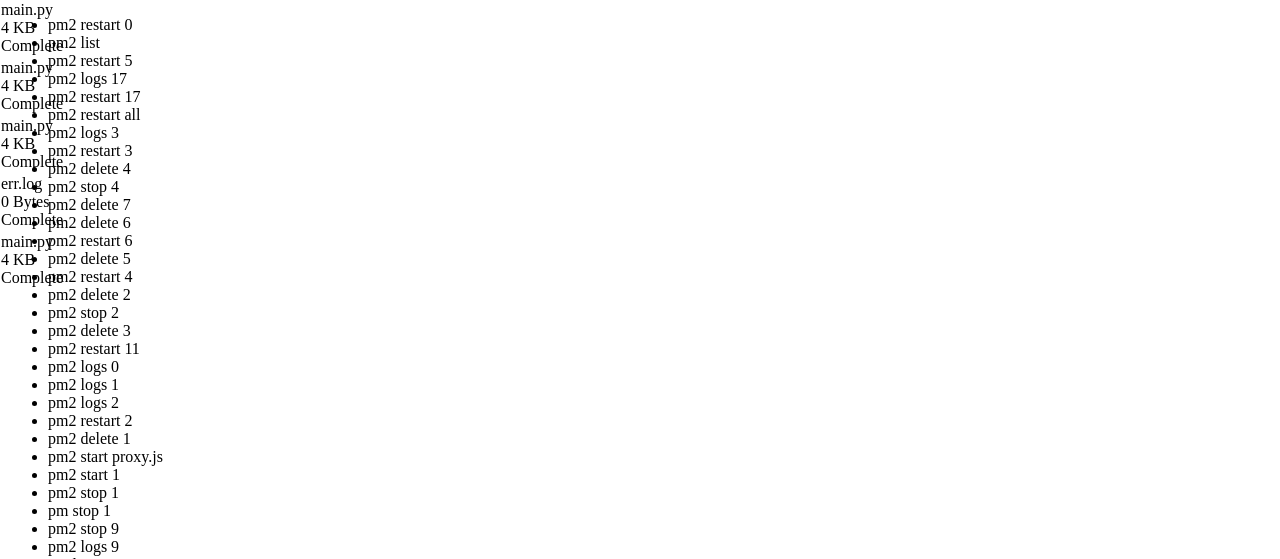 scroll, scrollTop: 100, scrollLeft: 0, axis: vertical 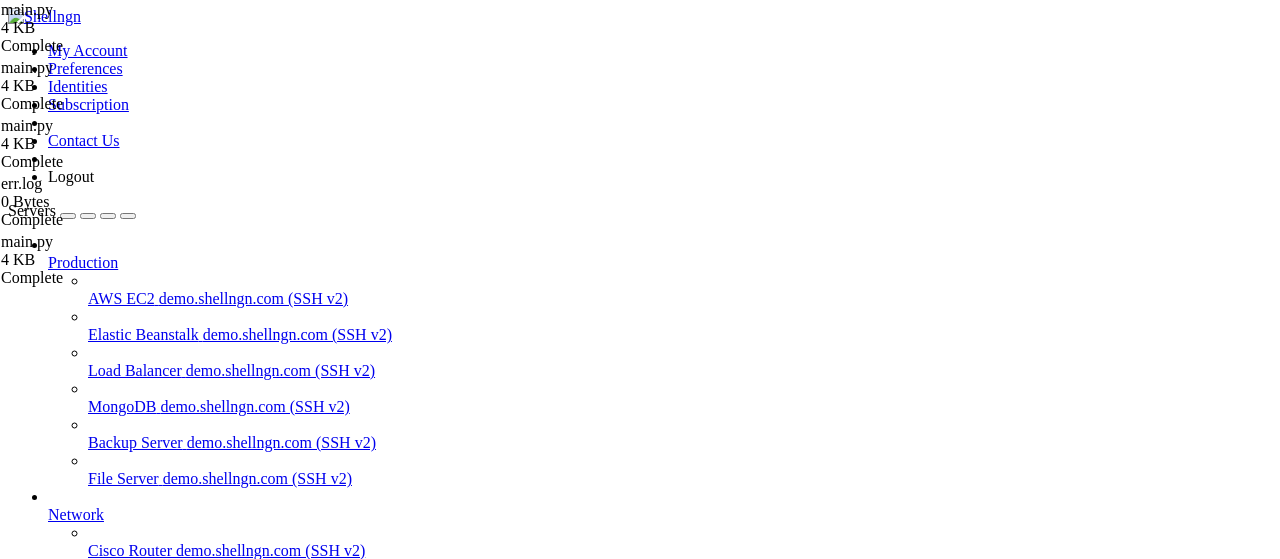 click on "ботики" at bounding box center [72, 906] 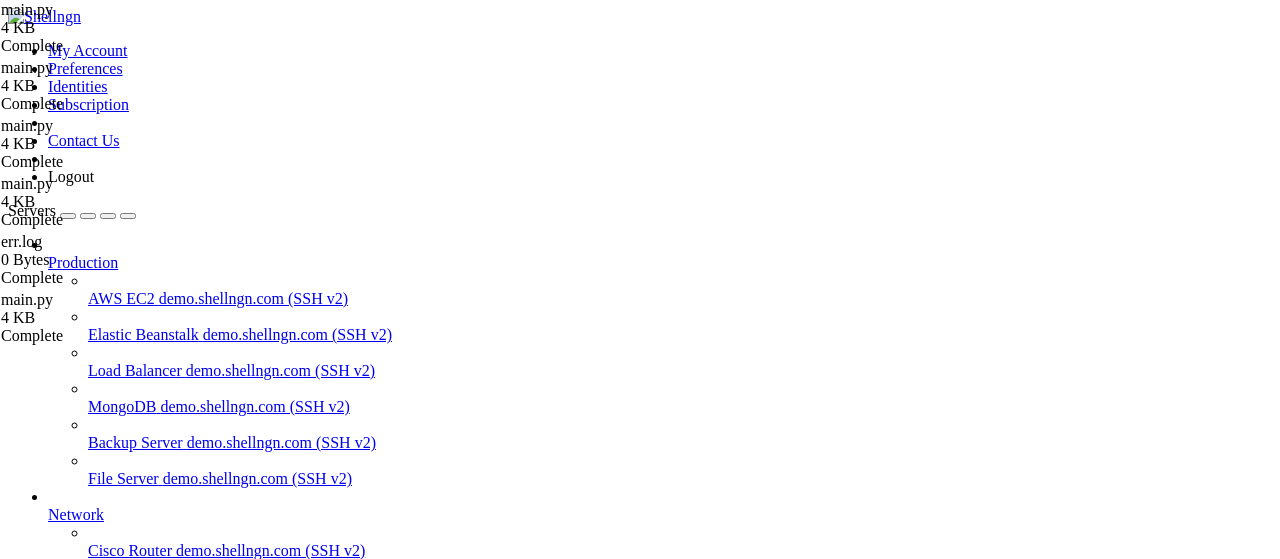 click on "/root/autopostexe/main.py" at bounding box center [640, 1842] 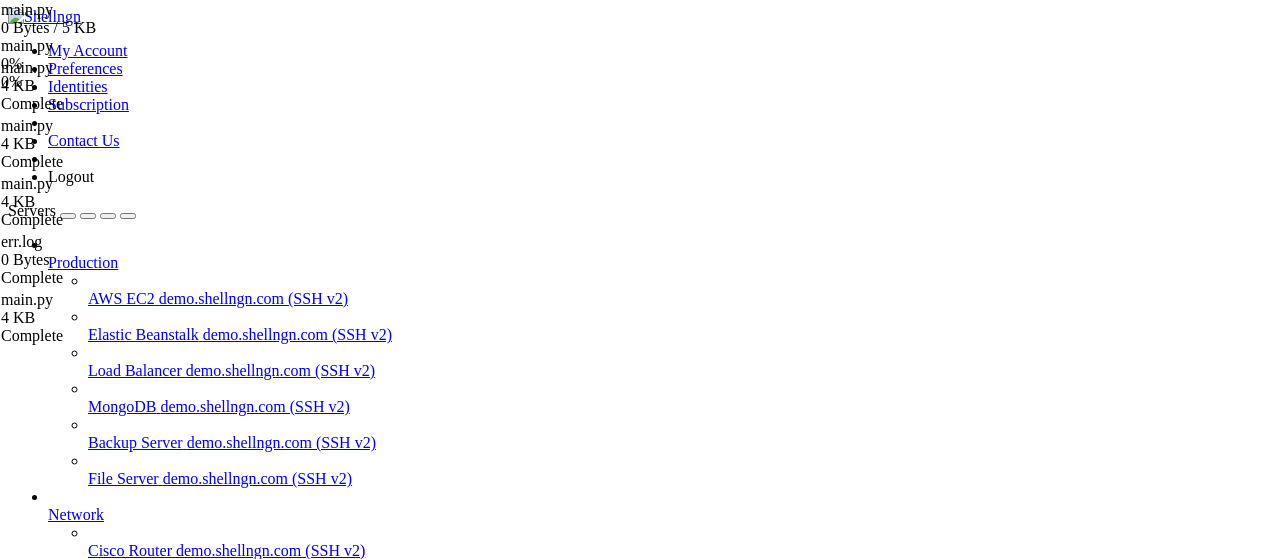 click on "ботики
" at bounding box center (660, 880) 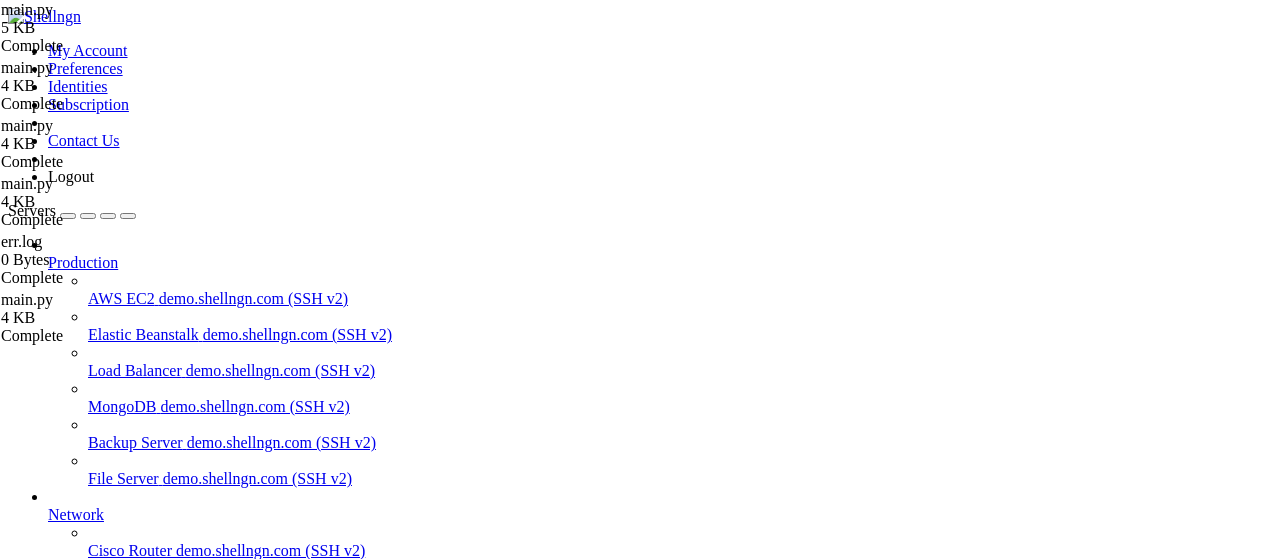 click at bounding box center [48, 906] 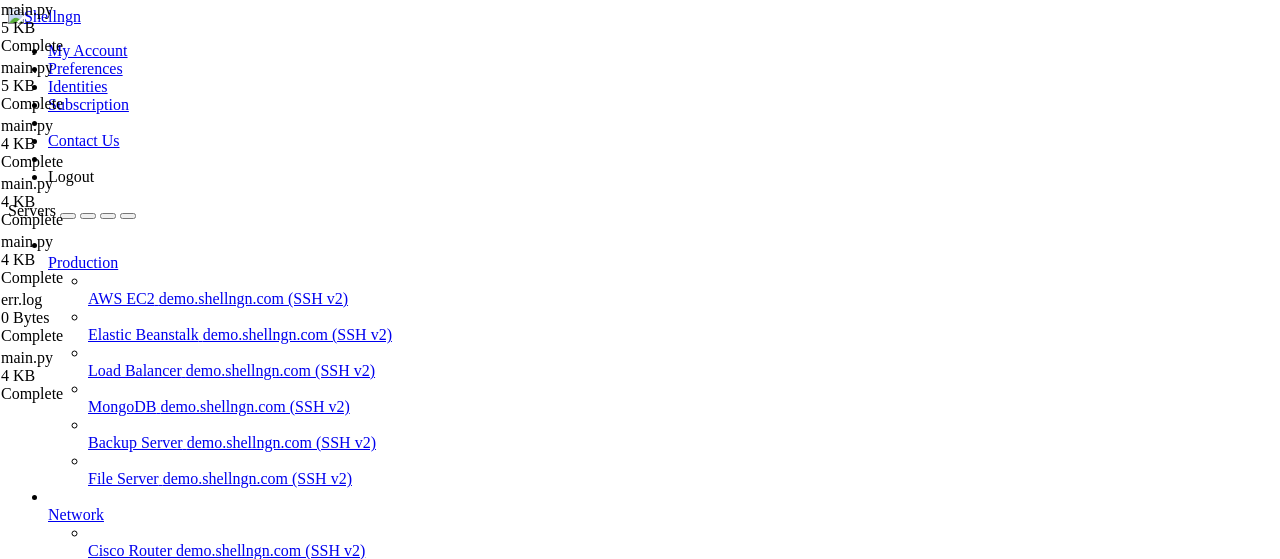 click on "import   telebot , requests , pytz , time , random , json , os from   datetime   import   datetime ,   timedelta from   threading   import   Thread now   =   True CH =- 1002789200711 LINKIFY_TOKEN = "Bearer [TOKEN]" bot = telebot . TeleBot ( "[TOKEN]" ) USED_FILE = "used.json" def   load_used ( ) :      if   os . path . exists ( USED_FILE ) :            try :                  with   open ( USED_FILE , 'r' )   as   f : return   set ( json . load ( f ))            except : return   set ( )      return   set ( ) def   save_used ( used ) :      with   open ( USED_FILE , 'w' )   as   f : json . dump ( list ( used ) , f ) def   cc ( ) :      try : return   requests . get ( "https://catbox.moe" , timeout = 5 ) . status_code == 200      except : return   False def   sc ( s ) :      paste_response = requests . post ( "https://pastefy.app/api/v2/paste" , json = { "content" : s , "title" : "script" , "visibility" : "UNLISTED" , "encrypted" :" at bounding box center [942, 2108] 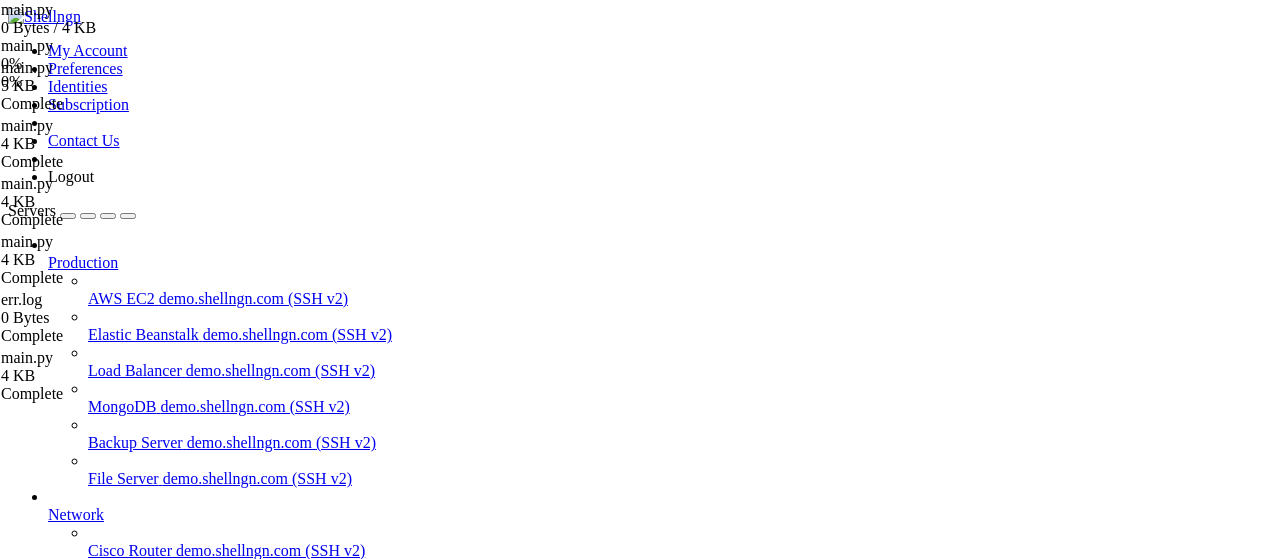 click on "ботики" at bounding box center (72, 870) 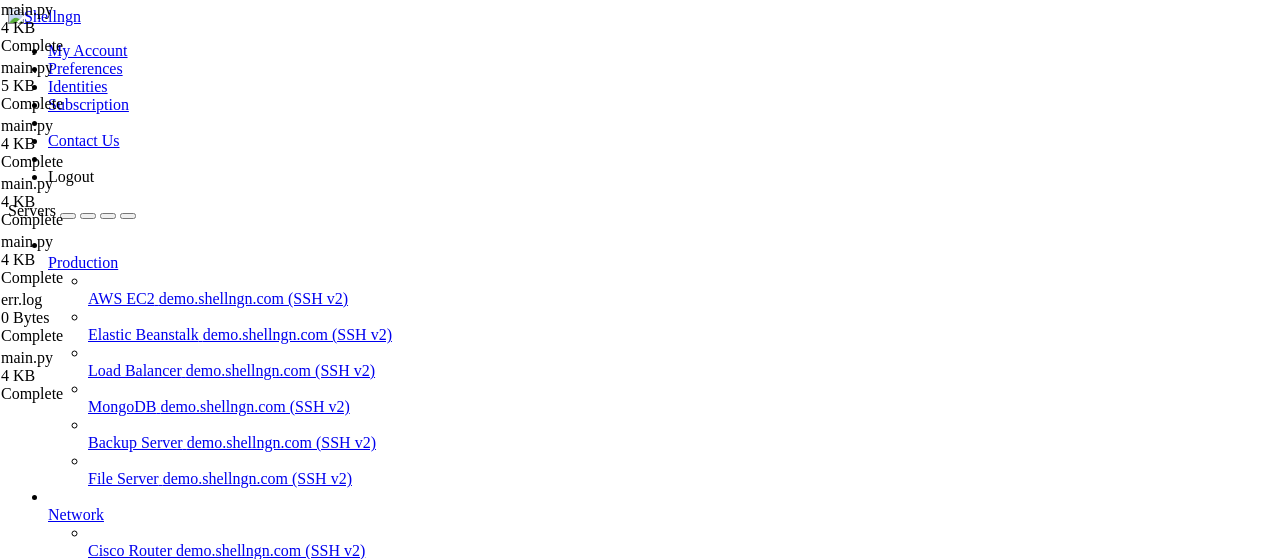 scroll, scrollTop: 602, scrollLeft: 0, axis: vertical 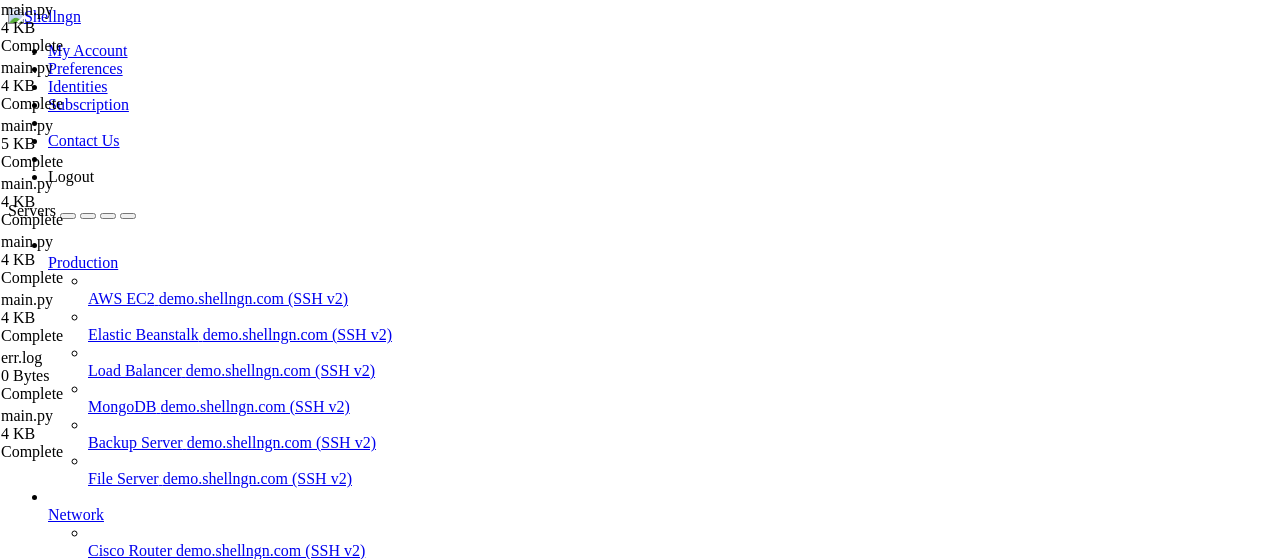 click on "import   telebot , requests , pytz , time , random , json , os from   datetime   import   datetime ,   timedelta from   threading   import   Thread now   =   True CH =- 1002789200711 LINKIFY_TOKEN = "Bearer [TOKEN]" bot = telebot . TeleBot ( "[TOKEN]" ) USED_FILE = "used.json" def   load_used ( ) :      if   os . path . exists ( USED_FILE ) :            try :                  with   open ( USED_FILE , 'r' )   as   f : return   set ( json . load ( f ))            except : return   set ( )      return   set ( ) def   save_used ( used ) :      with   open ( USED_FILE , 'w' )   as   f : json . dump ( list ( used ) , f ) def   cc ( ) :      try : return   requests . get ( "https://catbox.moe" , timeout = 5 ) . status_code == 200      except : return   False def   sc ( s ) :      paste_response = requests . post ( "https://pastefy.app/api/v2/paste" , json = { "content" : s , "title" : "script" , "visibility" : "UNLISTED" , "encrypted" :" at bounding box center (942, 2108) 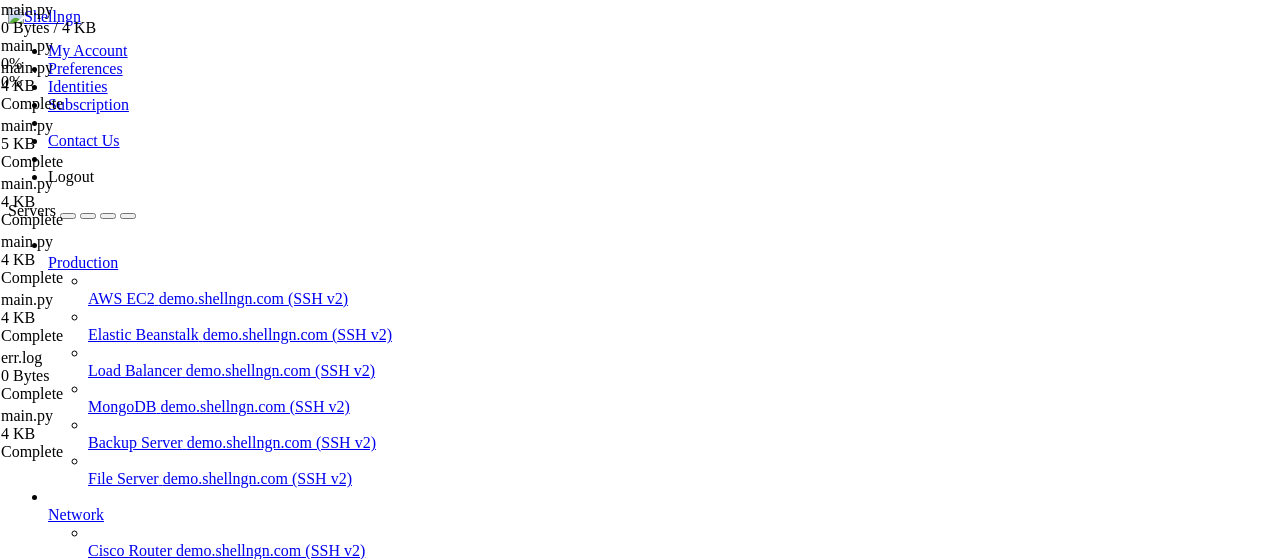 click on "ботики" at bounding box center (72, 870) 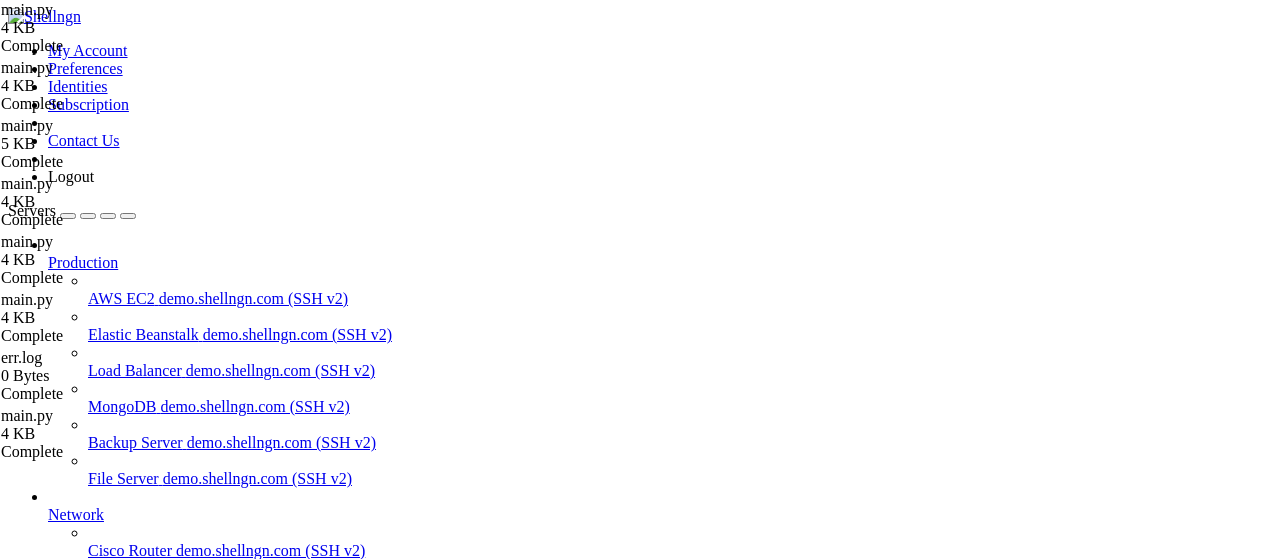scroll, scrollTop: 1220, scrollLeft: 0, axis: vertical 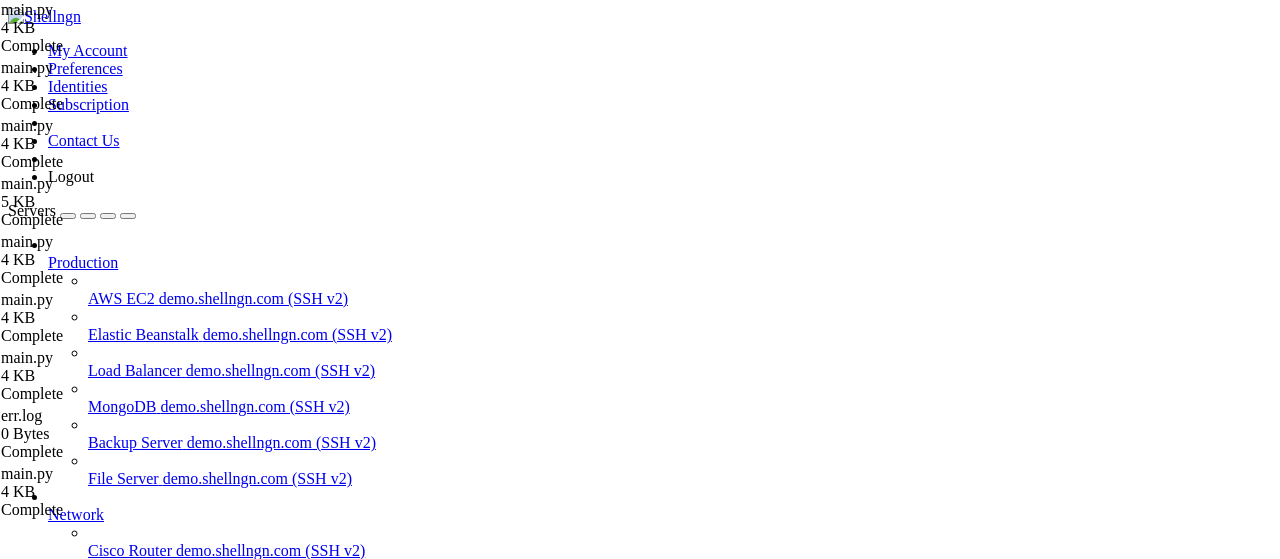 click on "import   telebot , requests , pytz , time , random , json , os from   datetime   import   datetime ,   timedelta from   threading   import   Thread now   =   True CH =- 1002789200711 LINKIFY_TOKEN = "Bearer 161862|LmksTOl1hOwWbGlmrBolmcJpqYt4njIzpzpXd4cd" bot = telebot . TeleBot ( "[BOT_TOKEN]" ) USED_FILE = "used.json" def   load_used ( ) :      if   os . path . exists ( USED_FILE ) :            try :                  with   open ( USED_FILE , 'r' )   as   f : return   set ( json . load ( f ))            except : return   set ( )      return   set ( ) def   save_used ( used ) :      with   open ( USED_FILE , 'w' )   as   f : json . dump ( list ( used ) , f ) def   cc ( ) :      try :            resp = requests . get ( "https://catbox.moe" , timeout = 10 )            print ( f"Catbox status:  { resp . status_code } " )            return   resp . status_code == 200      except   Exception   as   e :            print ( f"Catbox error:  { e } " )            return   False def" at bounding box center (942, 2108) 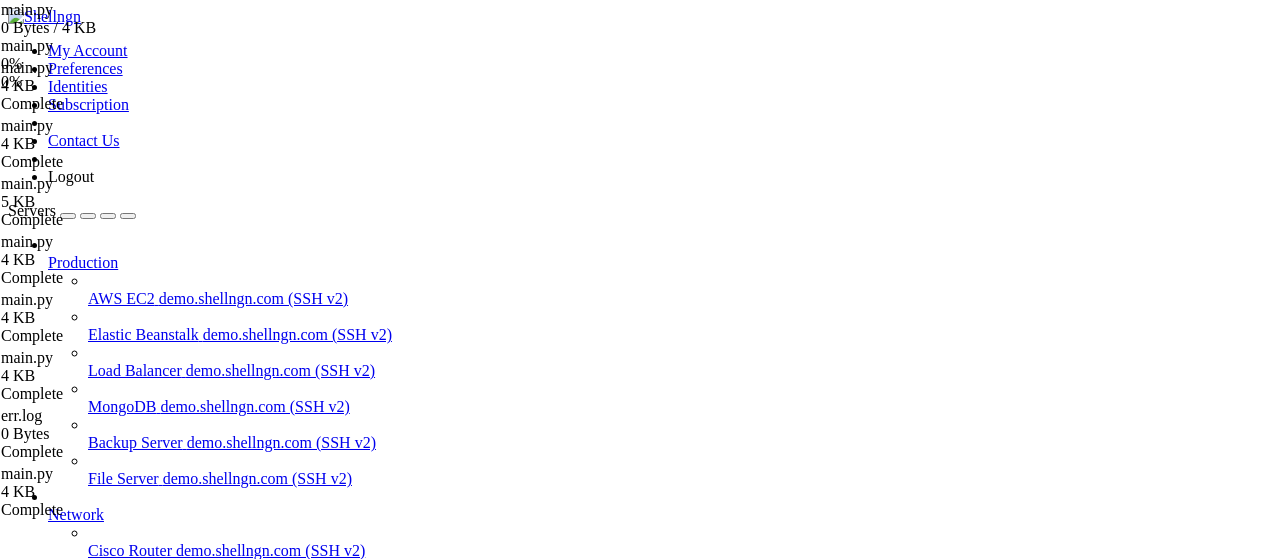 click on "ботики" at bounding box center (72, 870) 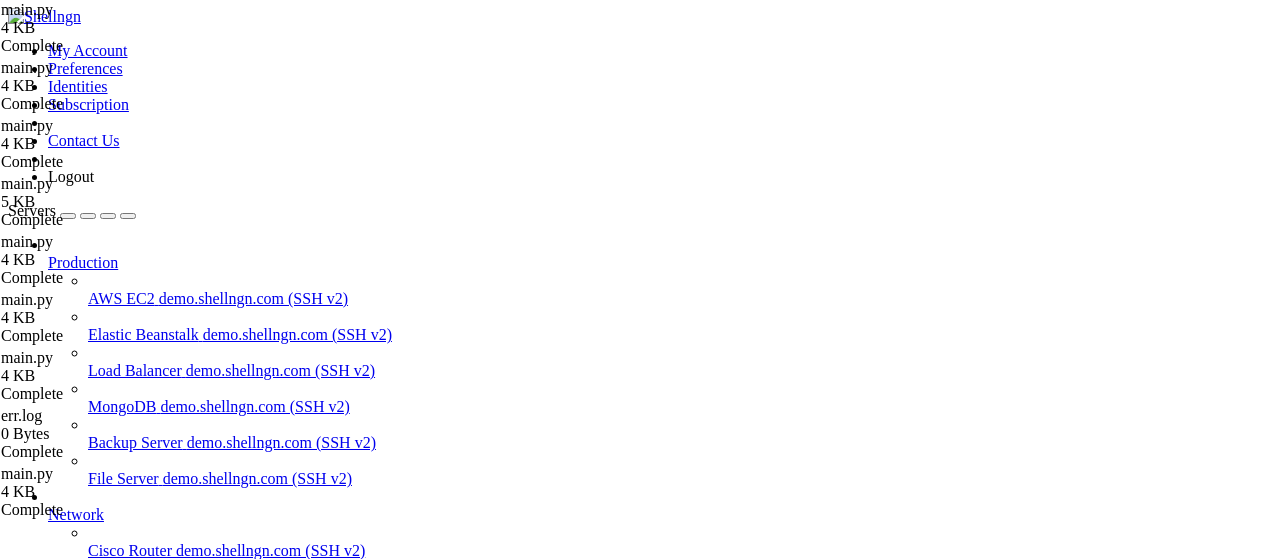 scroll, scrollTop: 1772, scrollLeft: 0, axis: vertical 